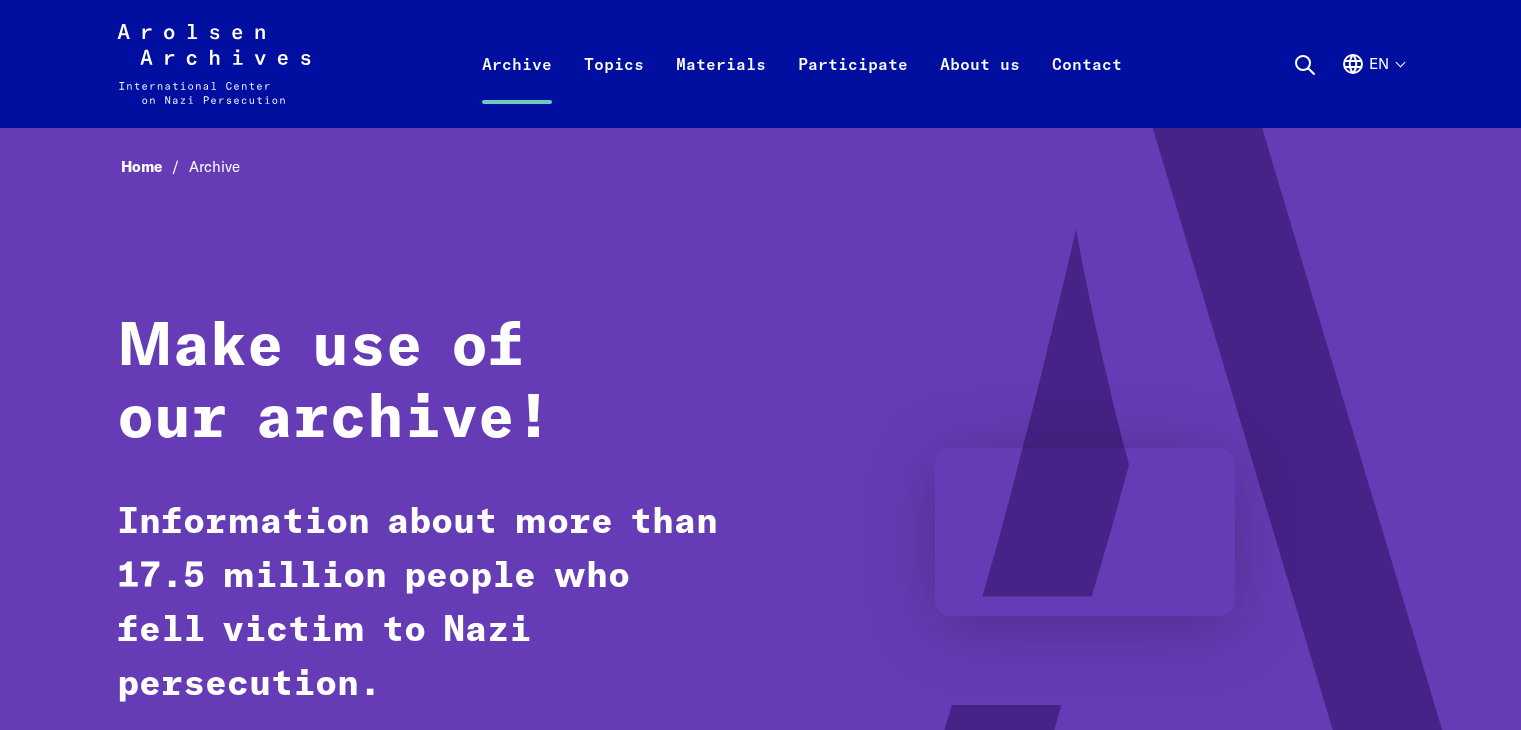 scroll, scrollTop: 0, scrollLeft: 0, axis: both 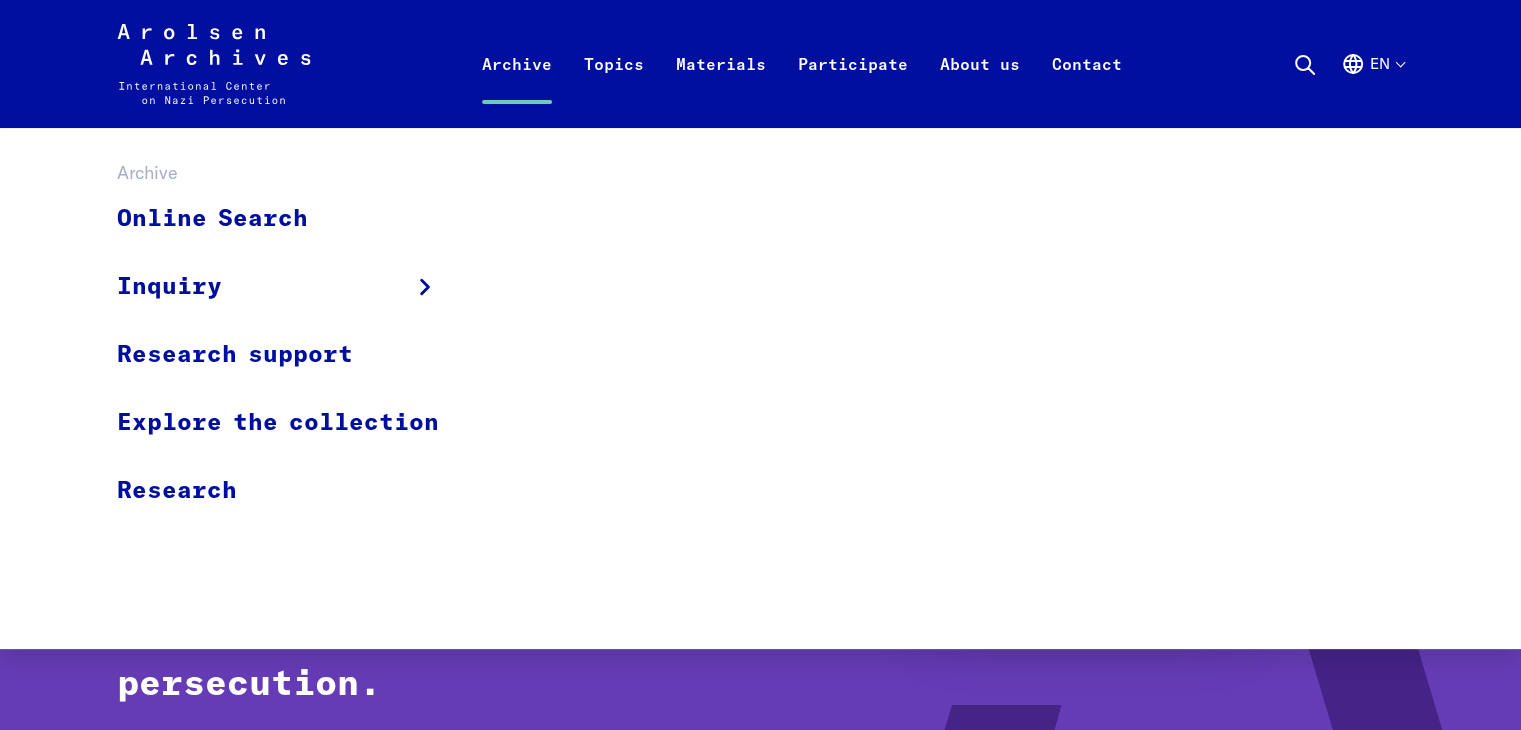 click on "Archive" at bounding box center (517, 88) 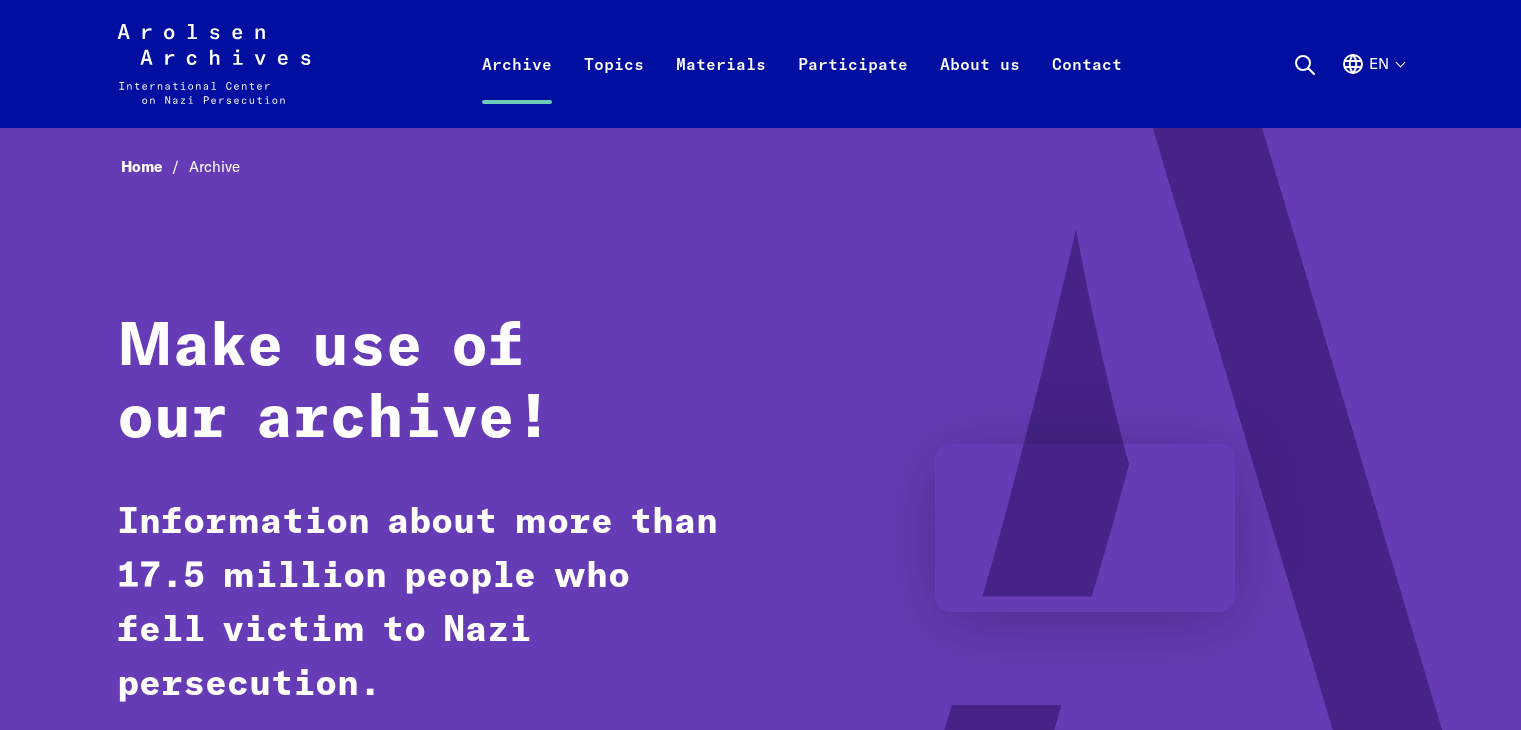 scroll, scrollTop: 0, scrollLeft: 0, axis: both 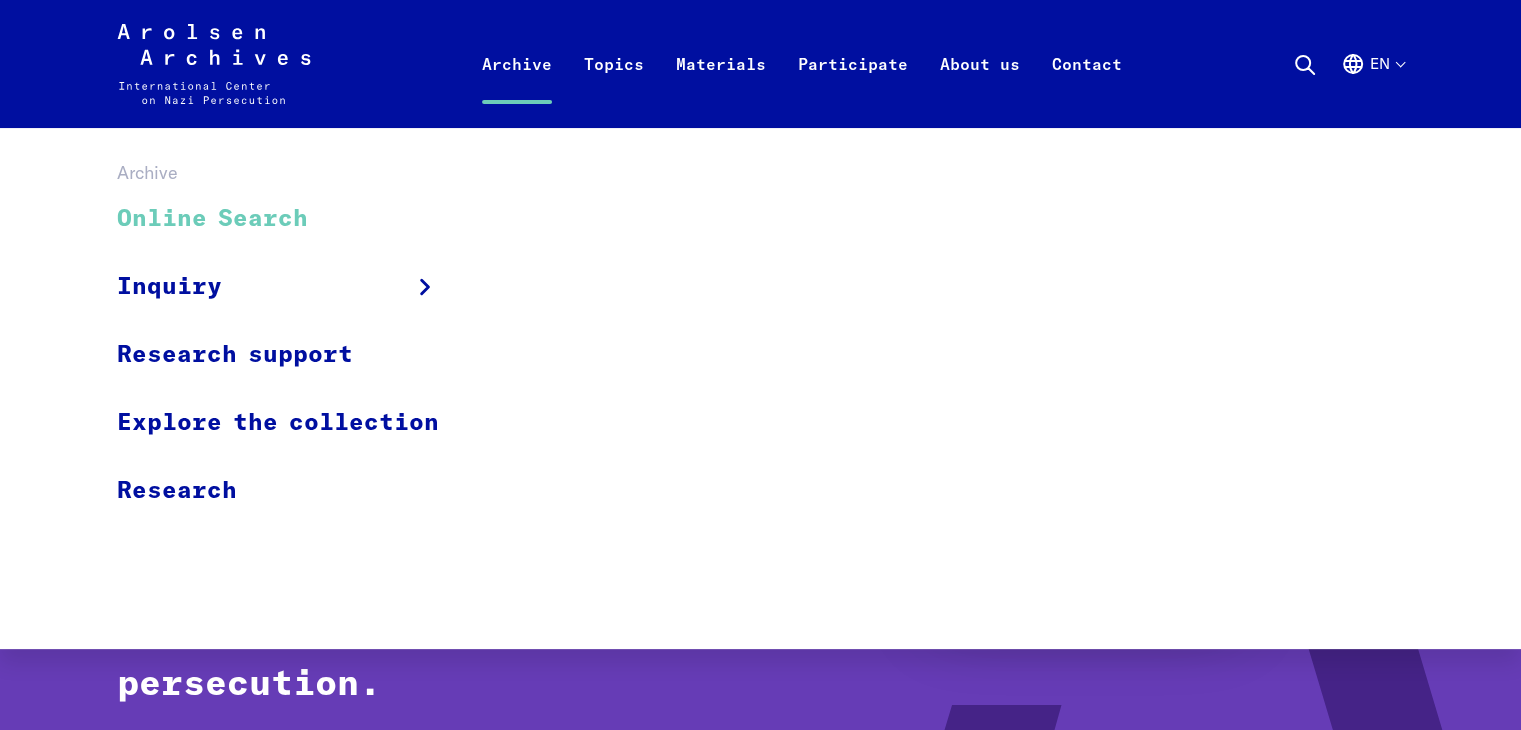click on "Online Search" at bounding box center (291, 219) 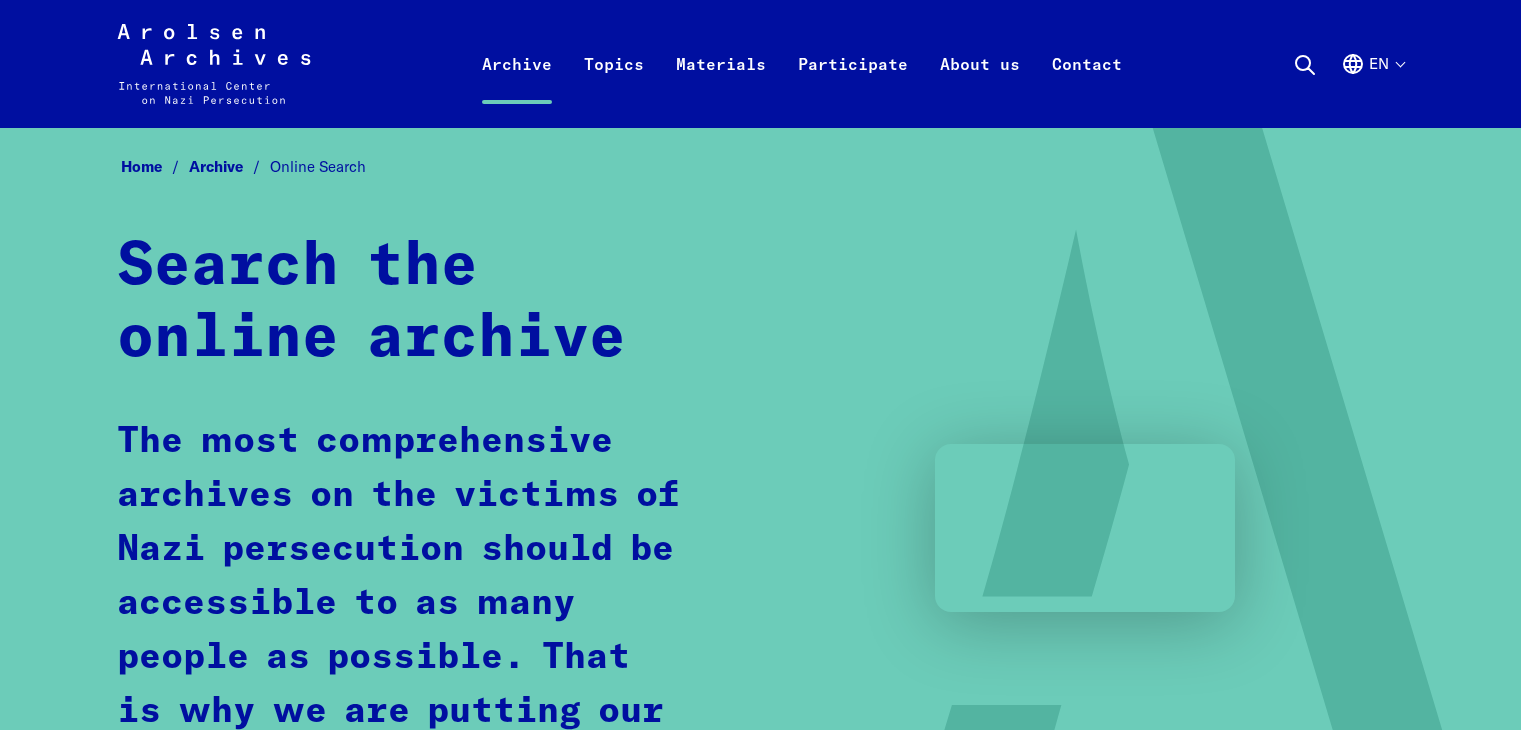 scroll, scrollTop: 0, scrollLeft: 0, axis: both 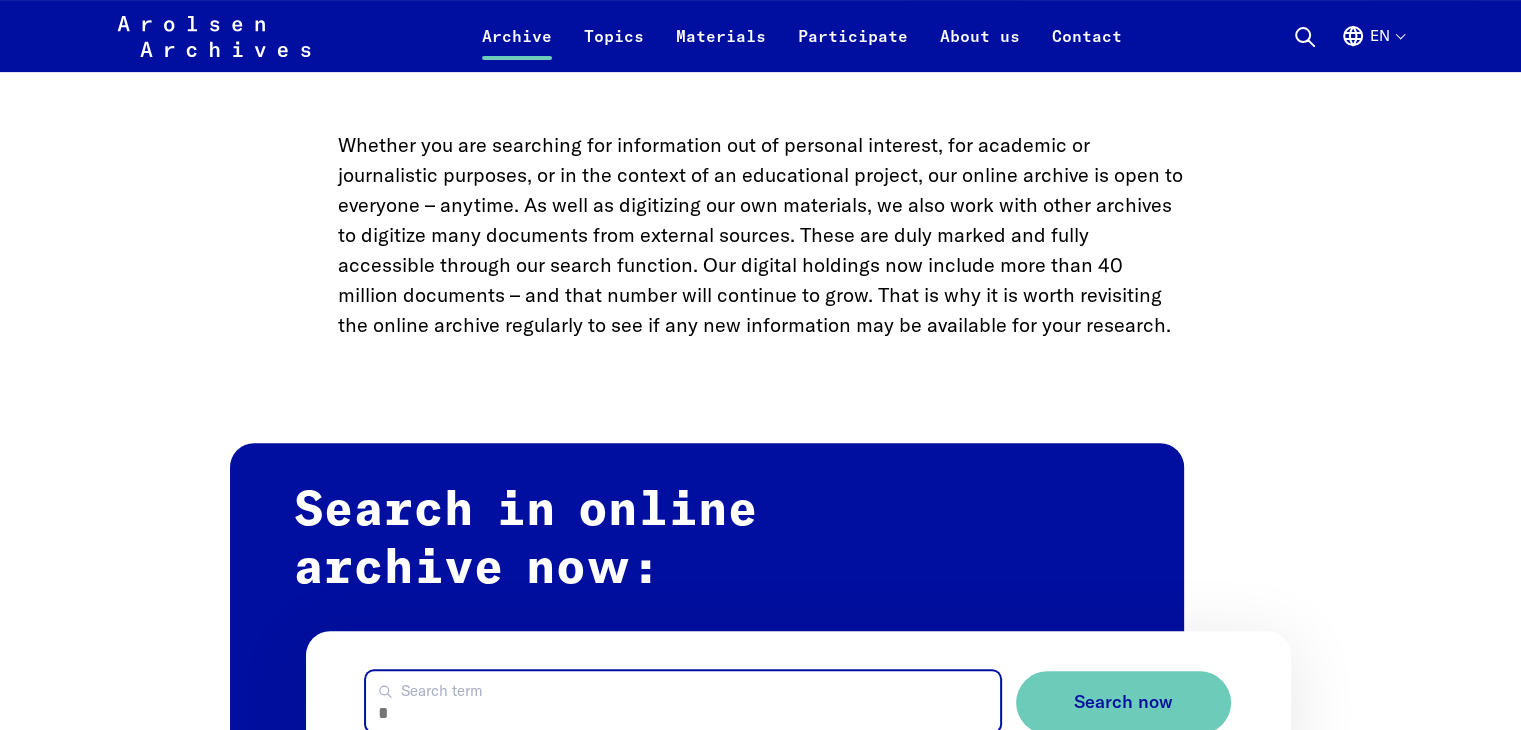 click on "Search term" at bounding box center (682, 701) 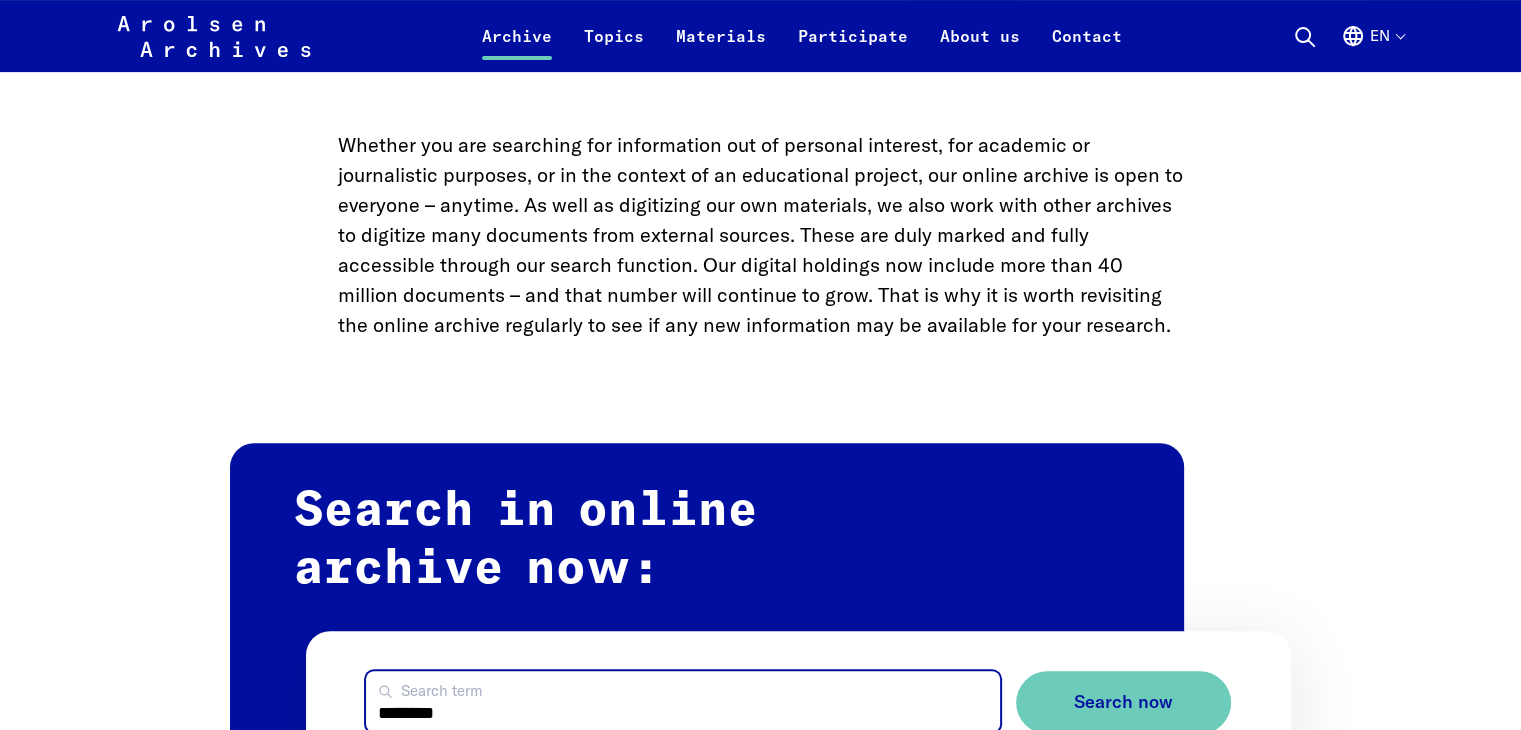type on "********" 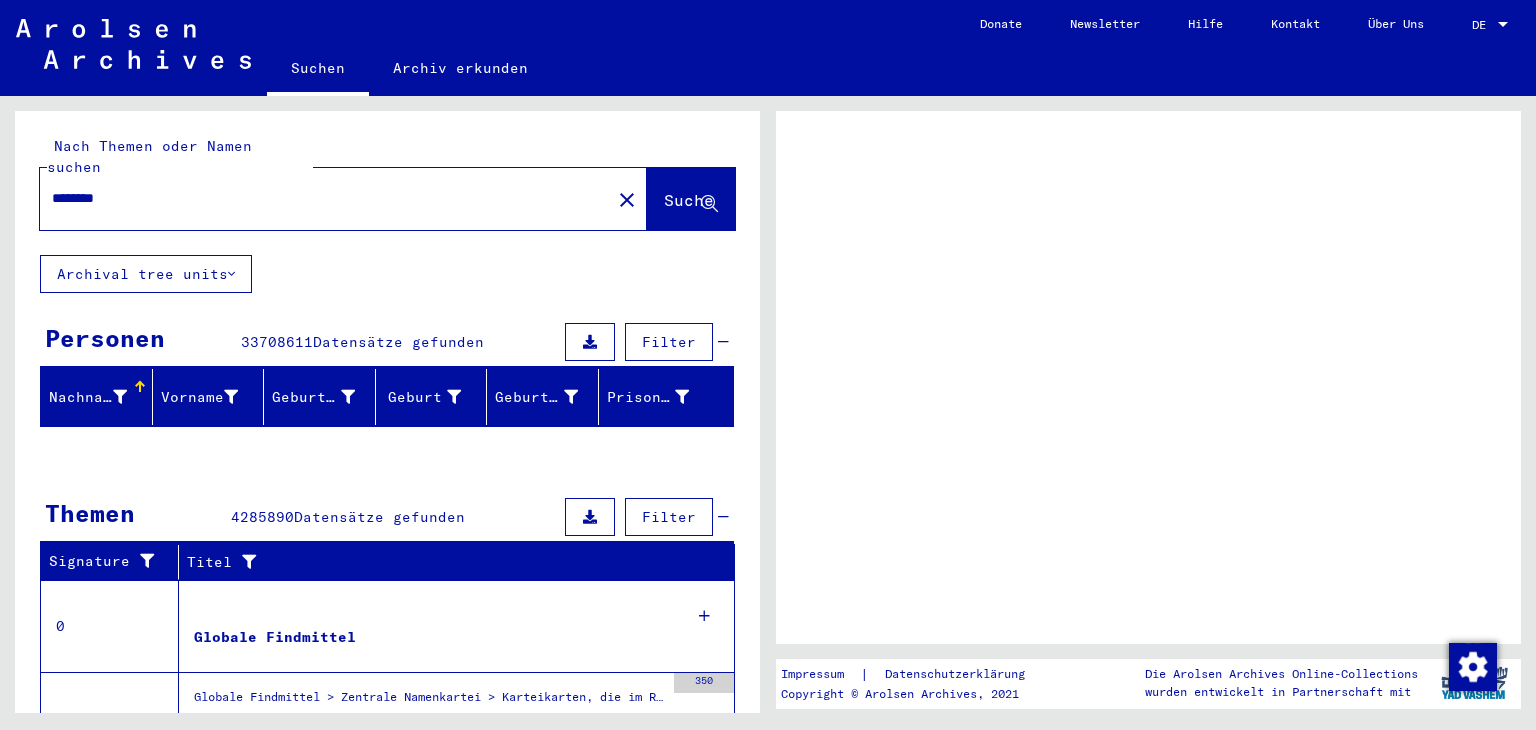 scroll, scrollTop: 0, scrollLeft: 0, axis: both 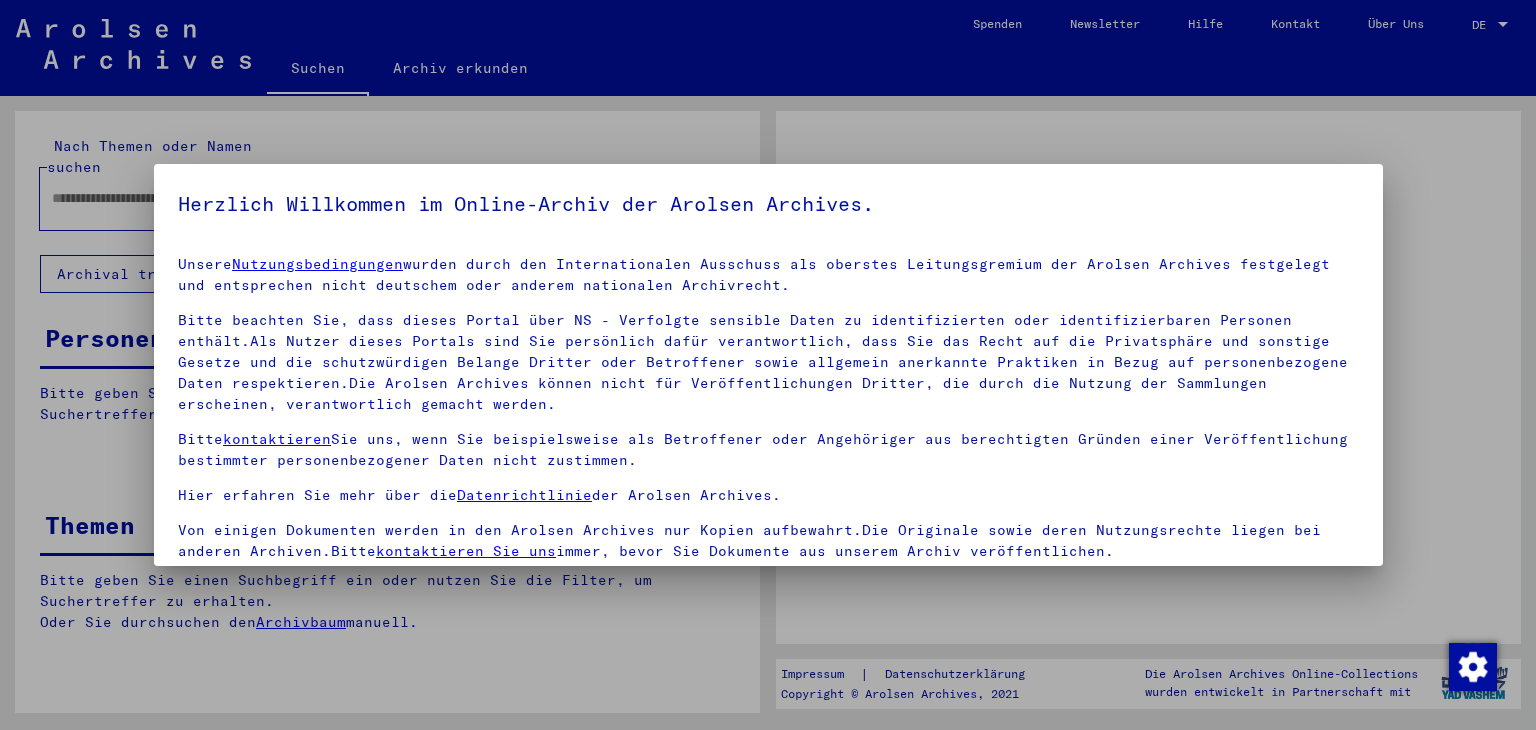type on "********" 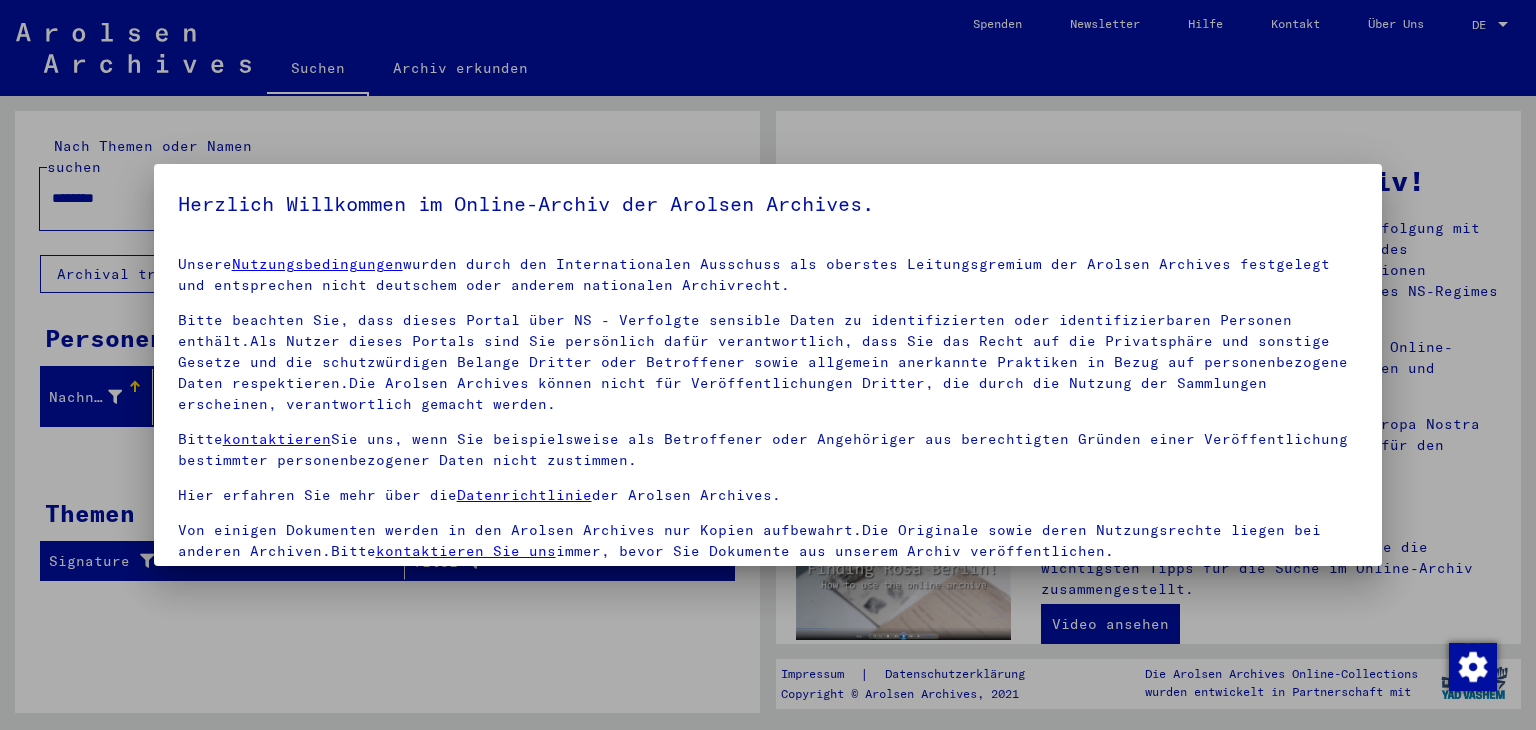 scroll, scrollTop: 172, scrollLeft: 0, axis: vertical 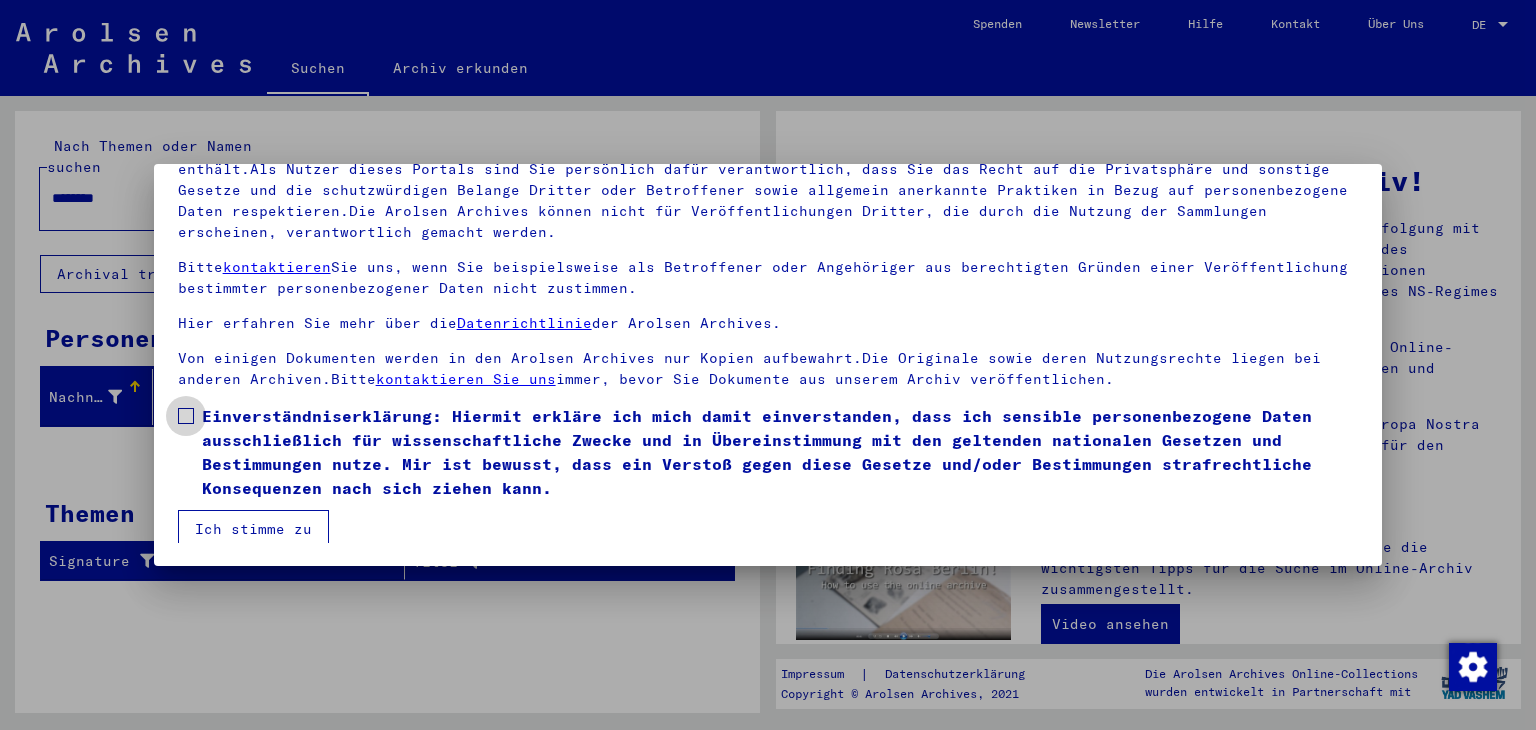 click at bounding box center [186, 416] 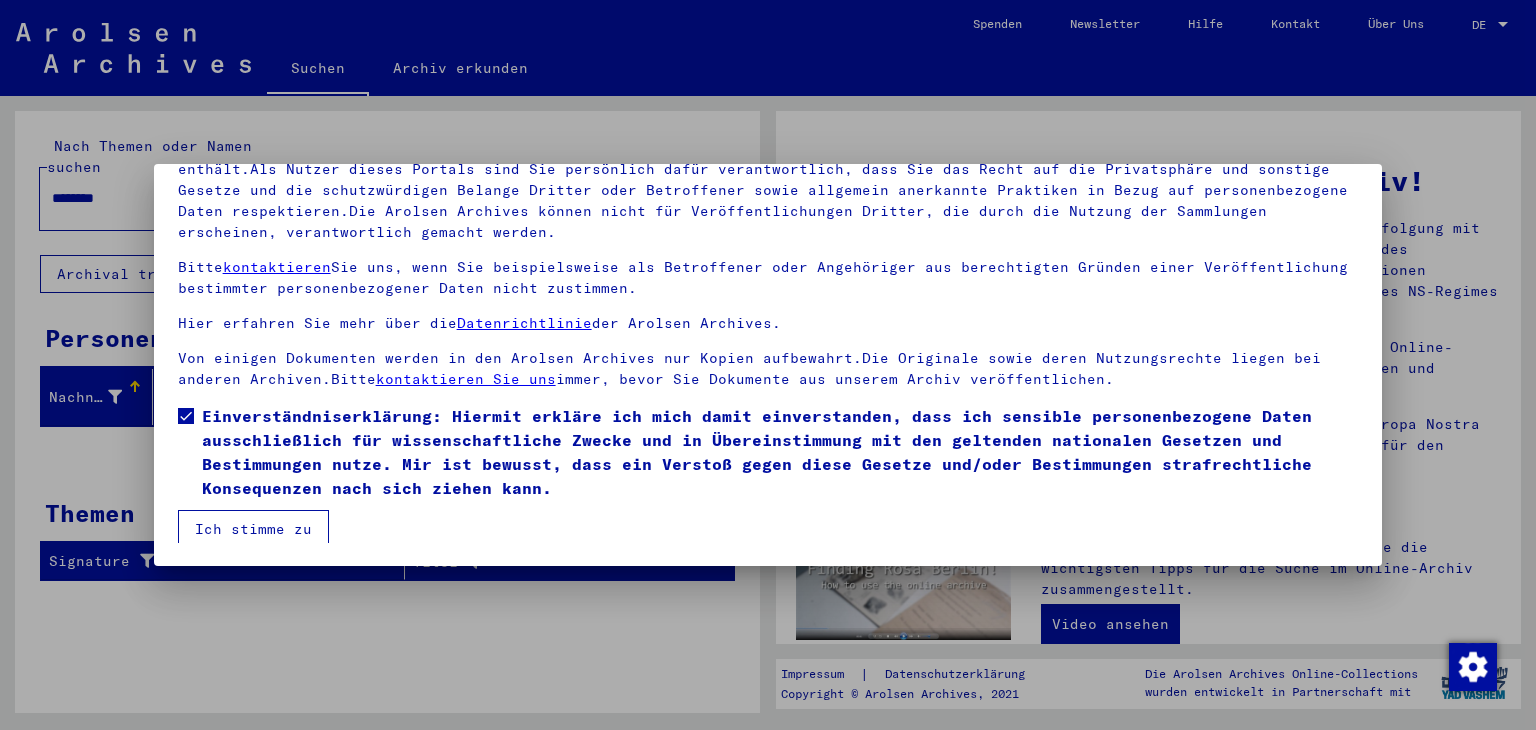 click on "Ich stimme zu" at bounding box center [253, 529] 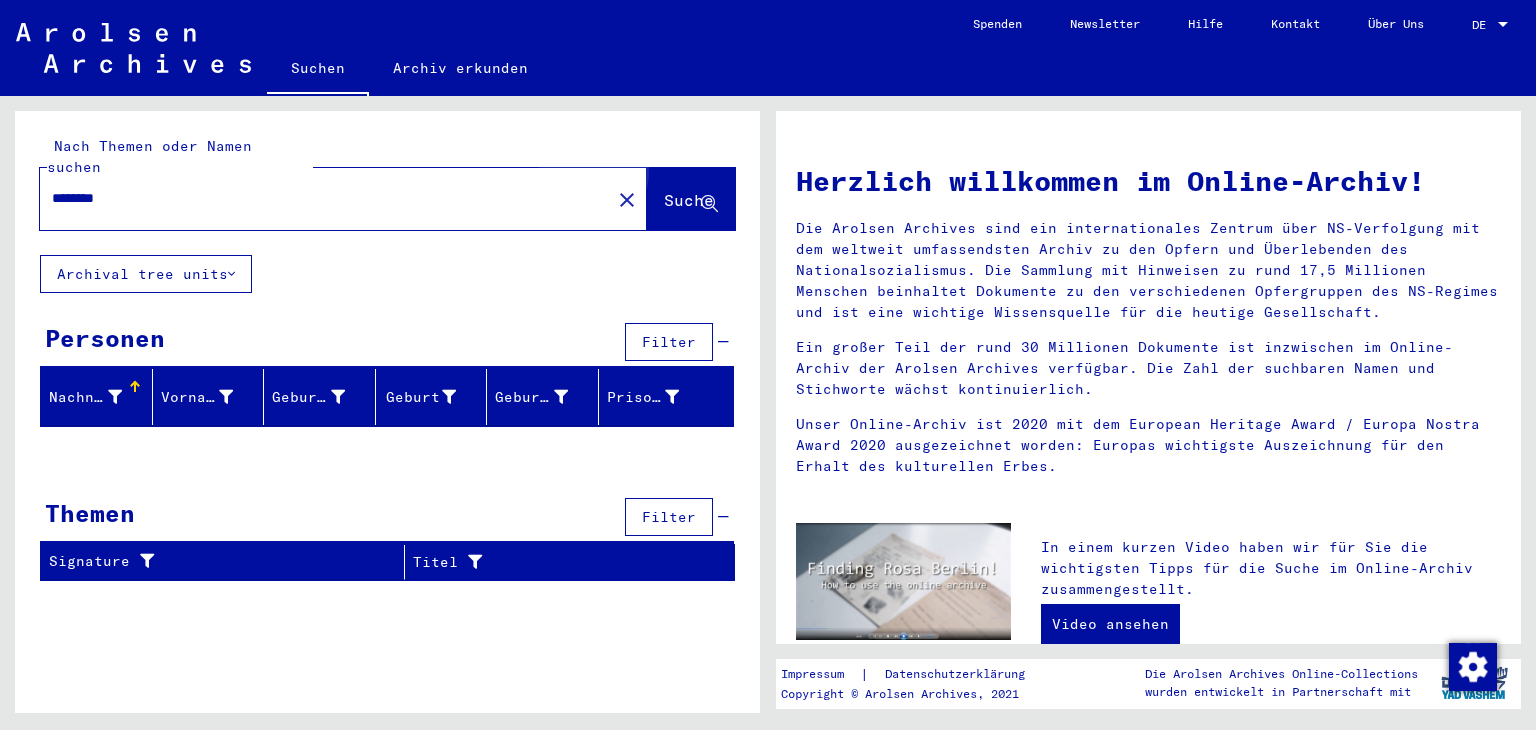click on "Suche" 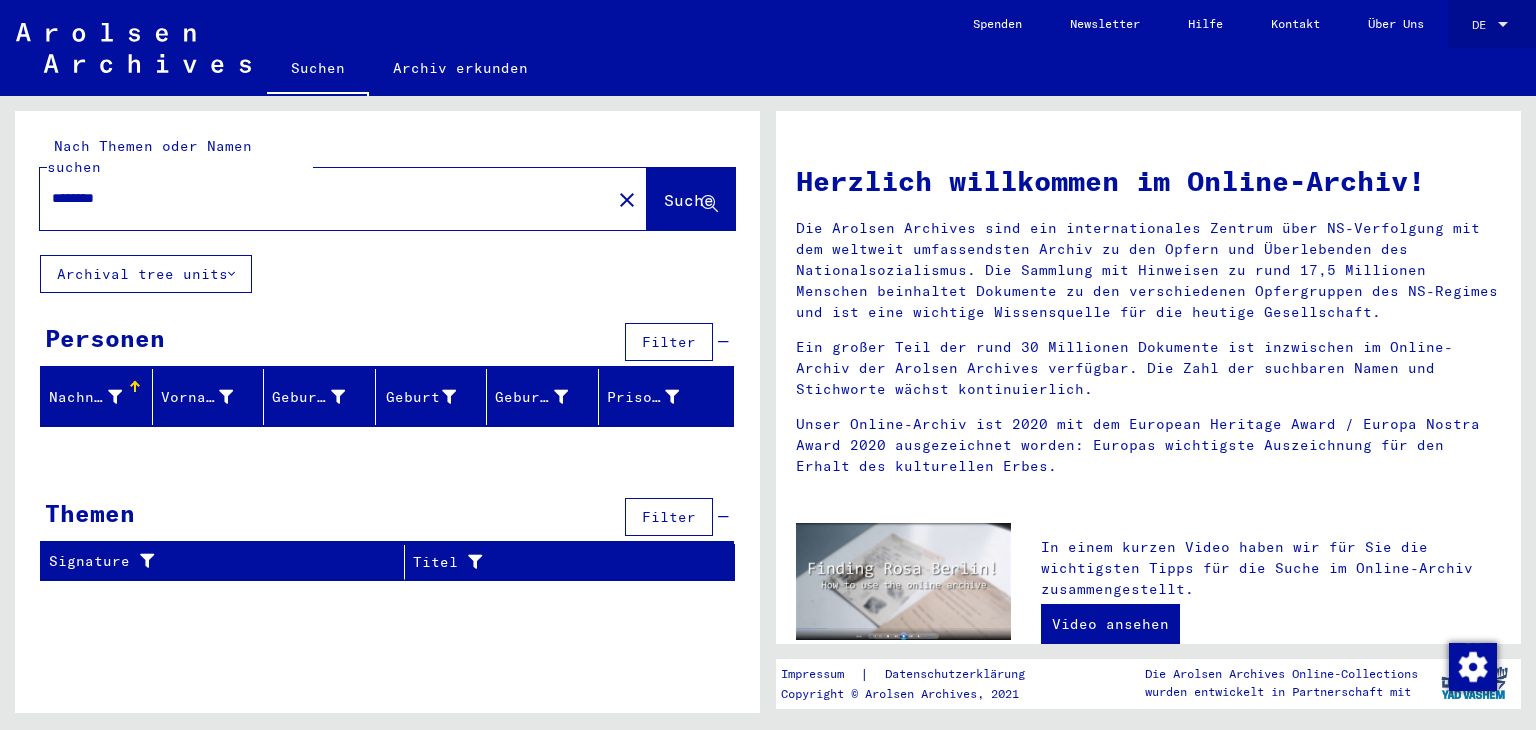click at bounding box center [1503, 25] 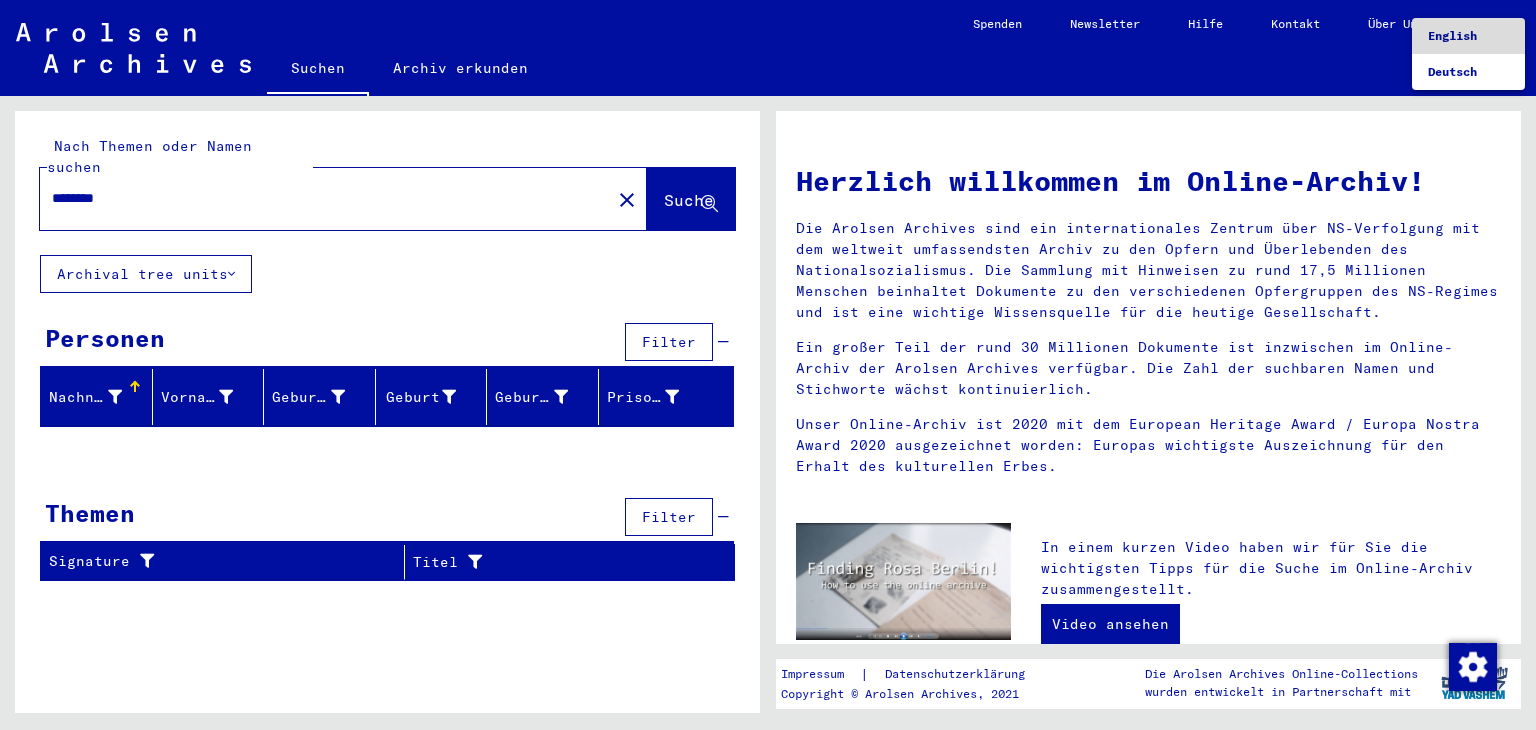 click on "English" at bounding box center [1452, 35] 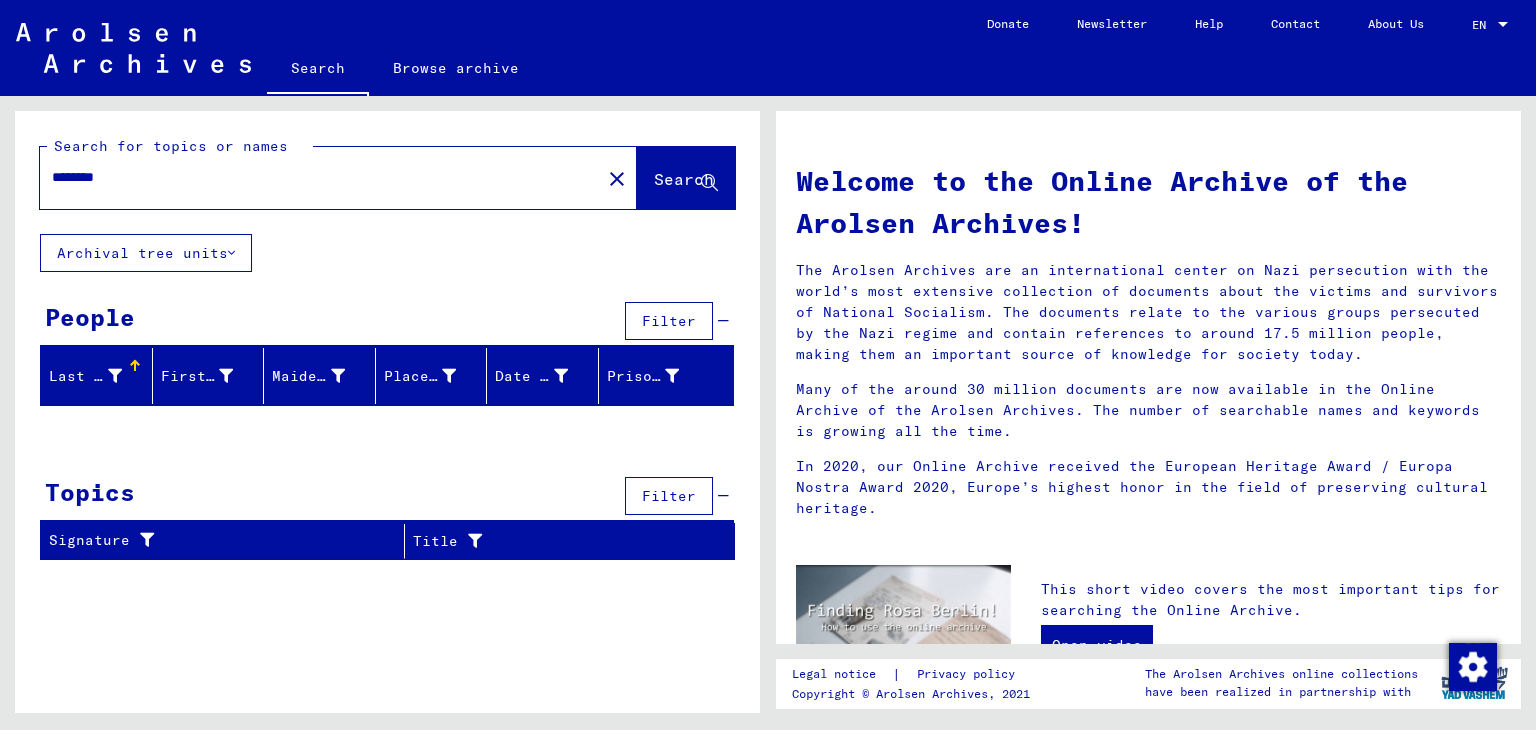 click on "********" 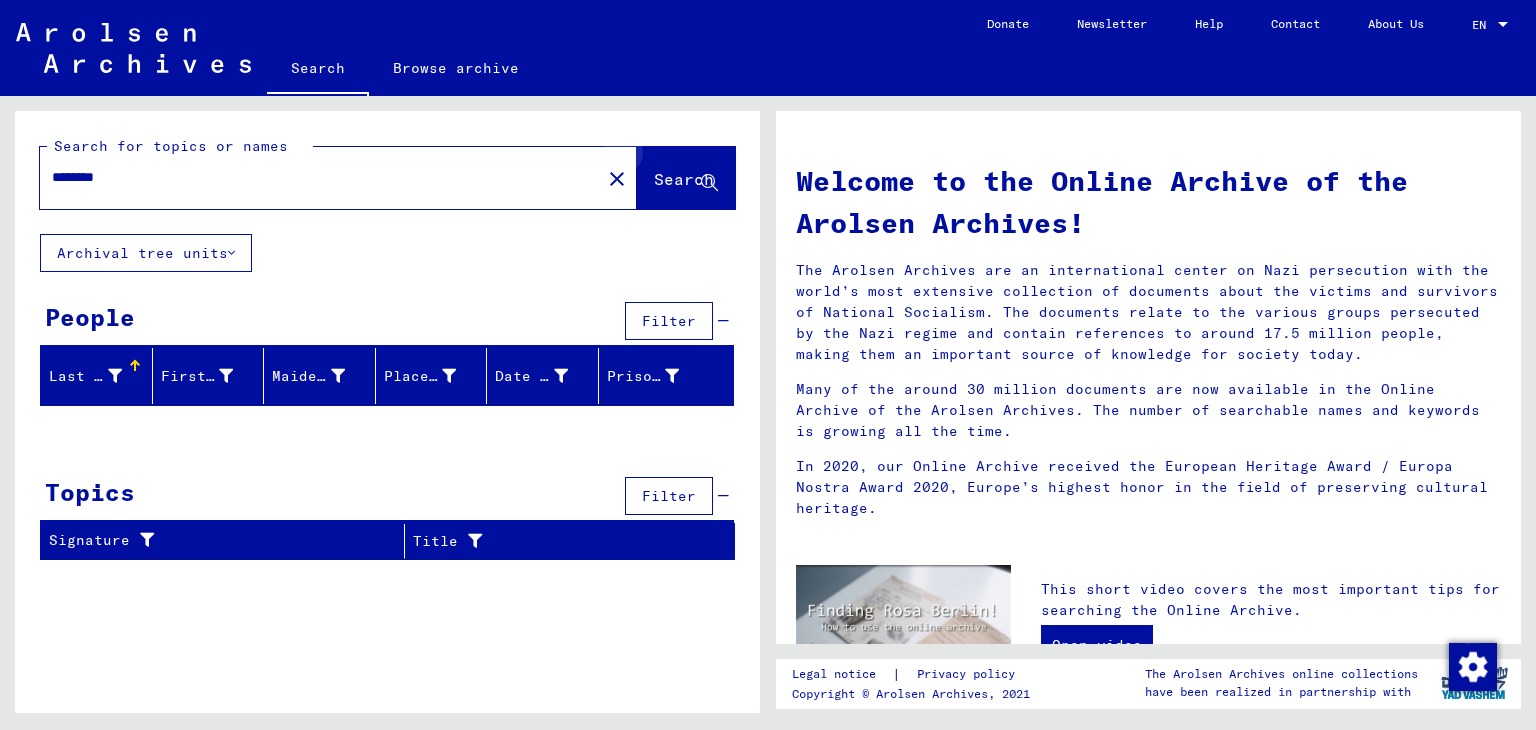 click 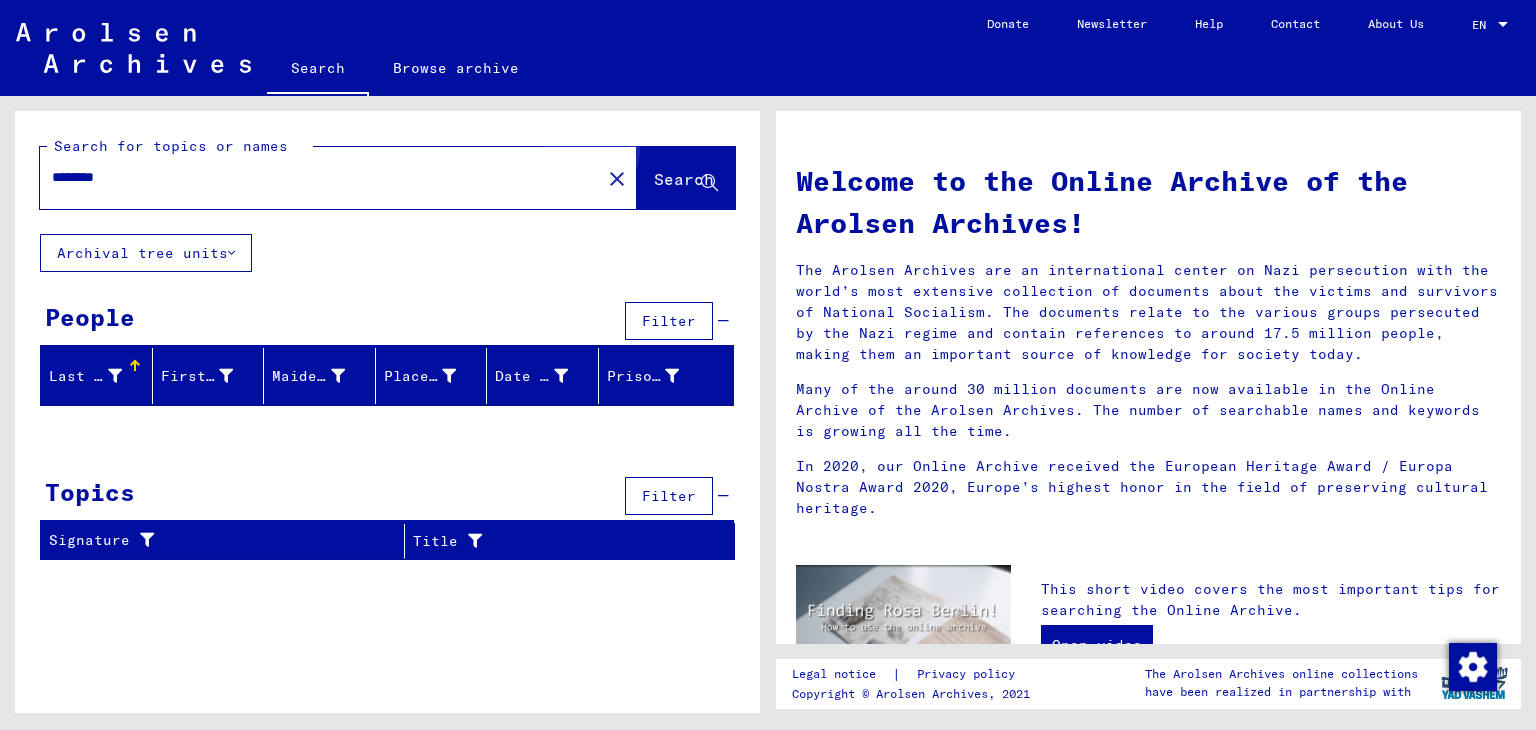click on "Search" 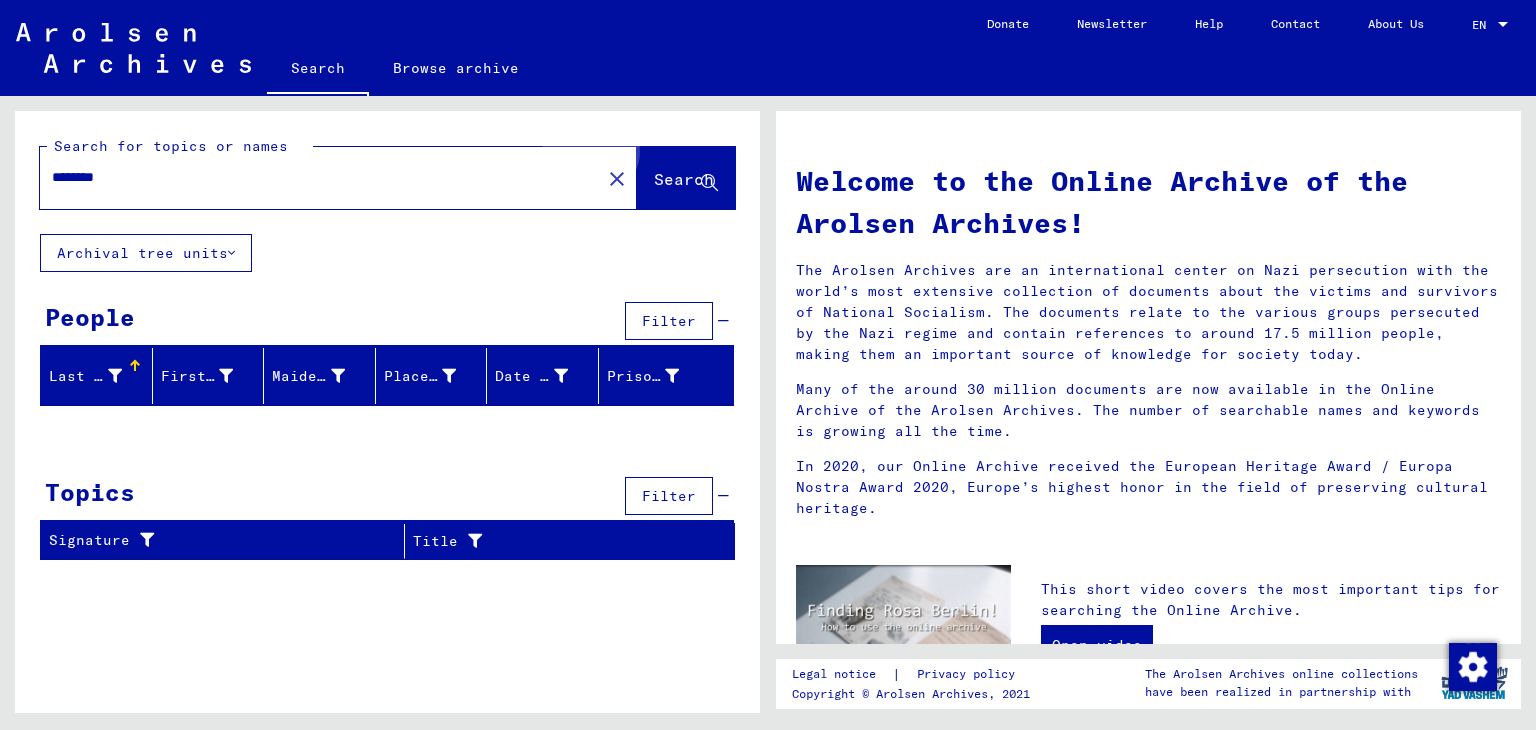 click on "Search" 